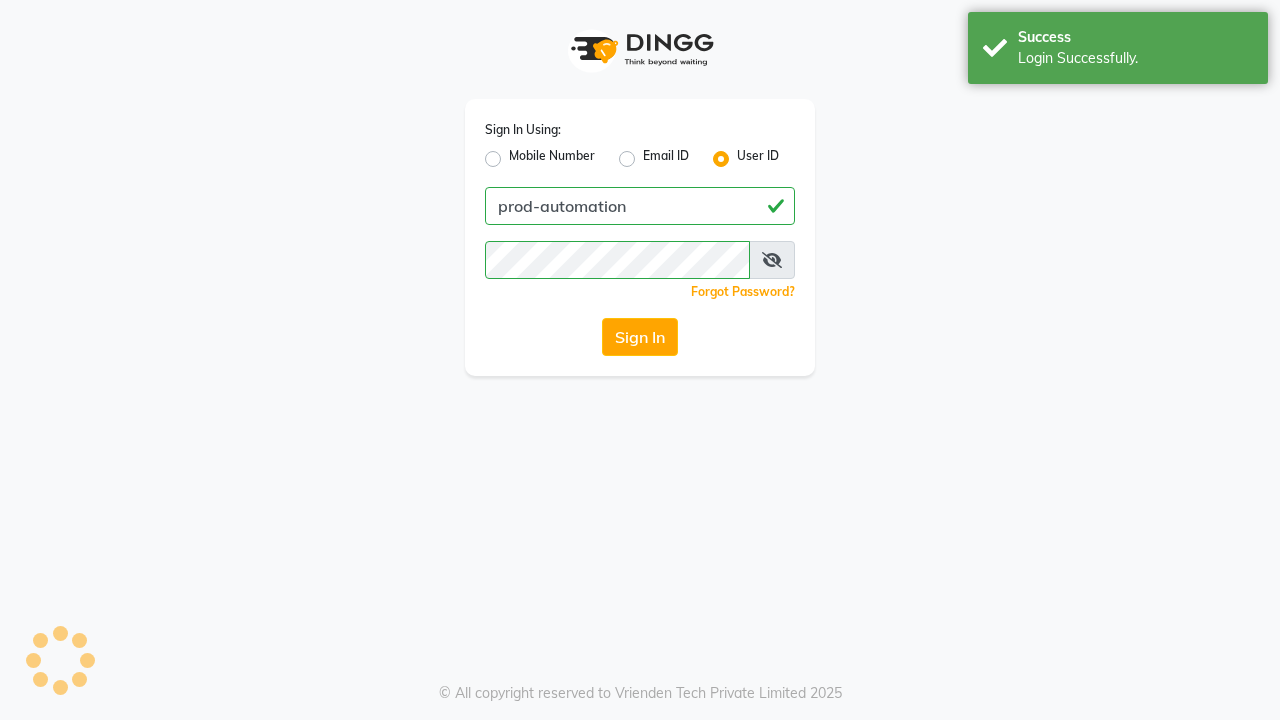 scroll, scrollTop: 0, scrollLeft: 0, axis: both 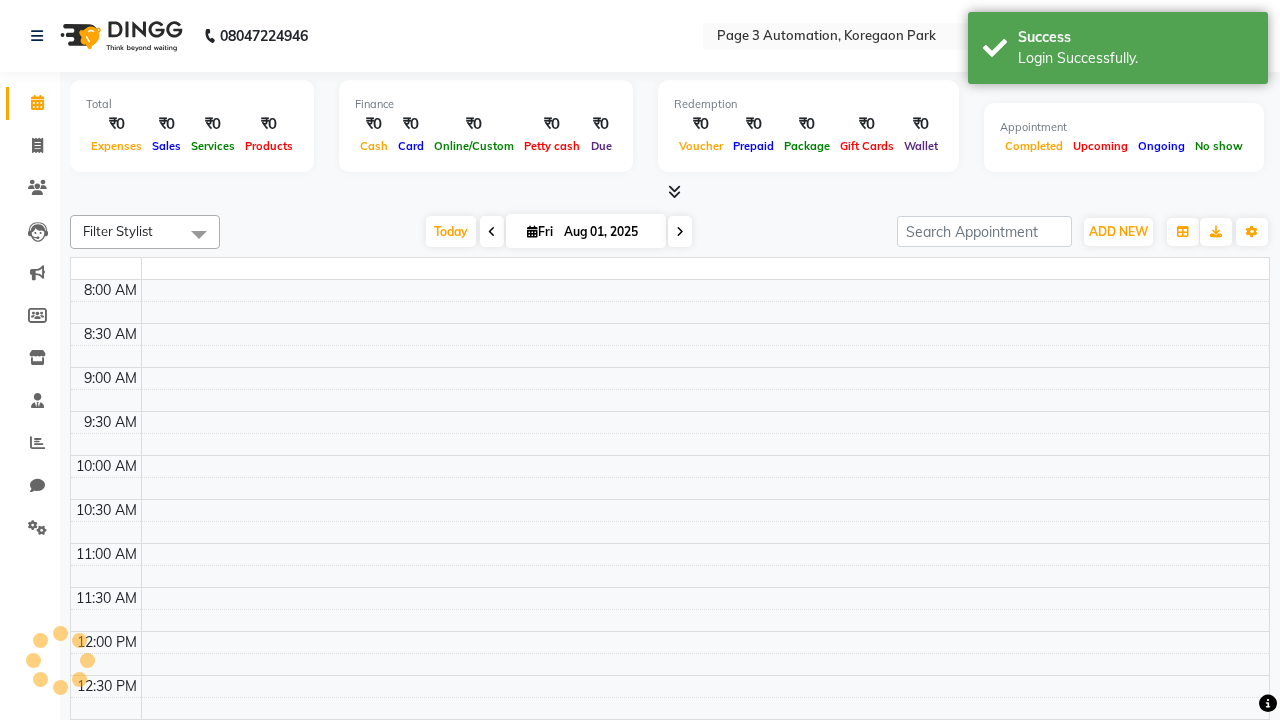 select on "en" 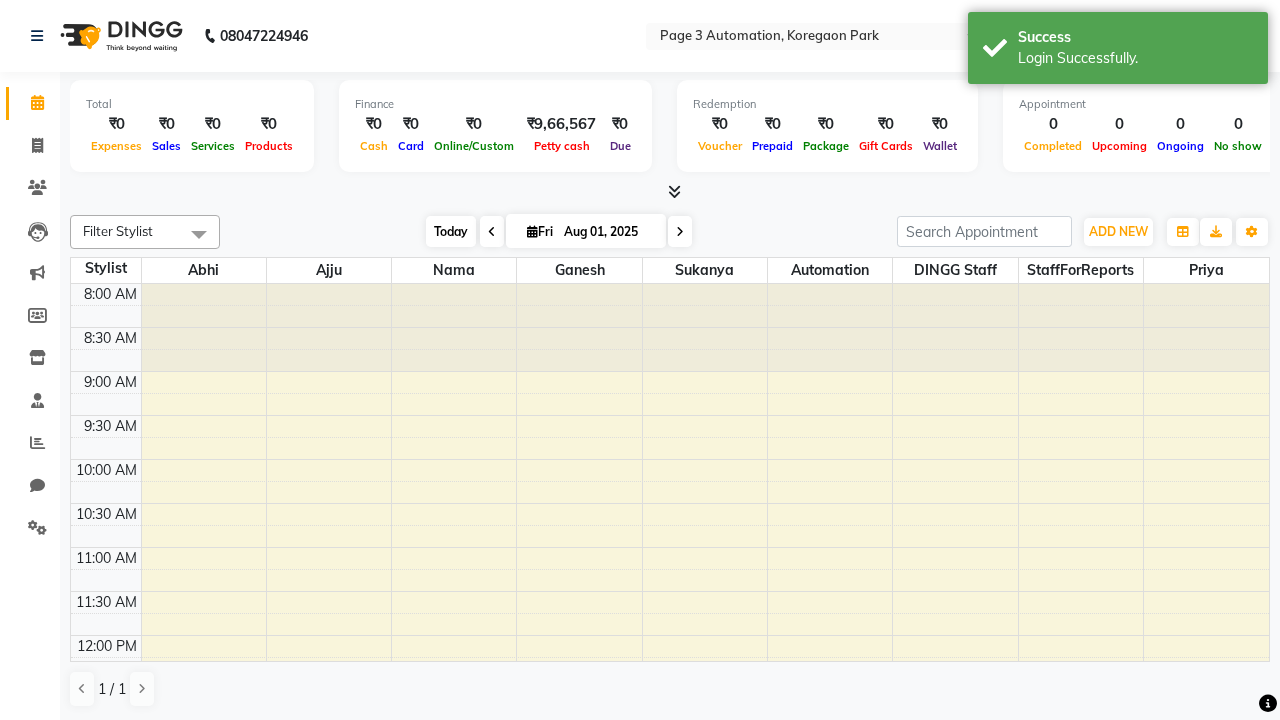 click on "Today" at bounding box center (451, 231) 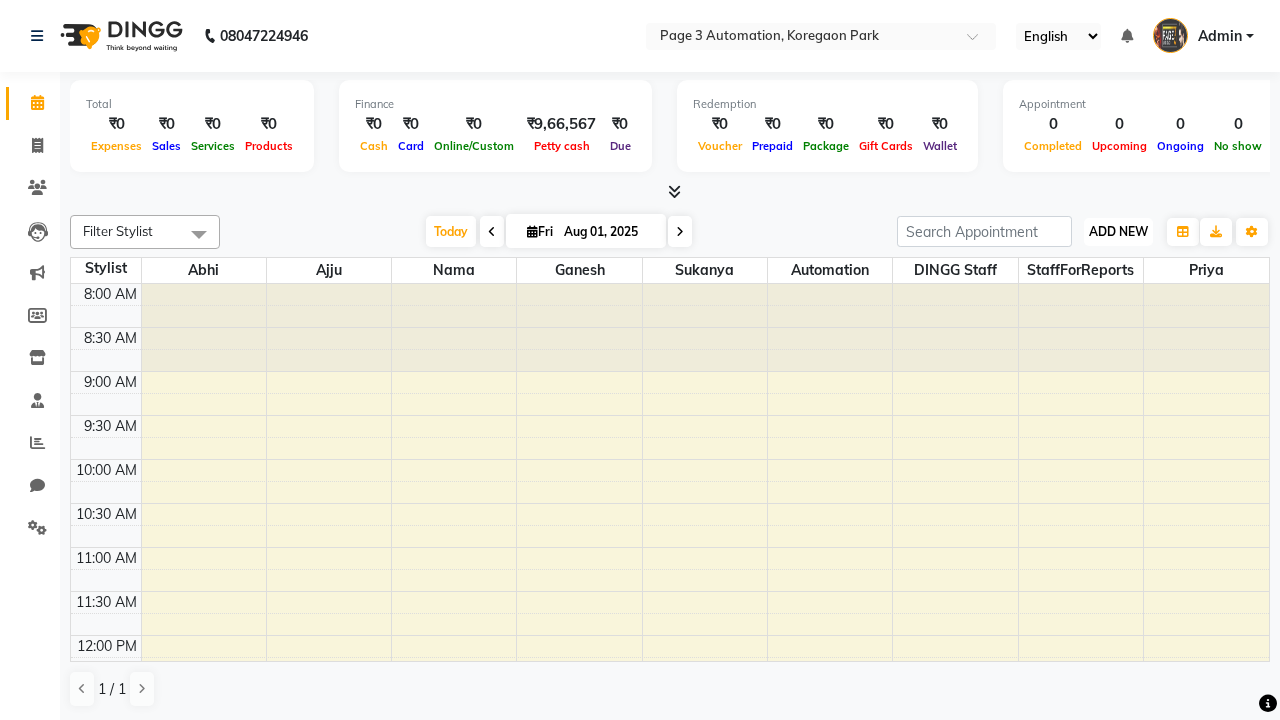 click on "ADD NEW" at bounding box center [1118, 231] 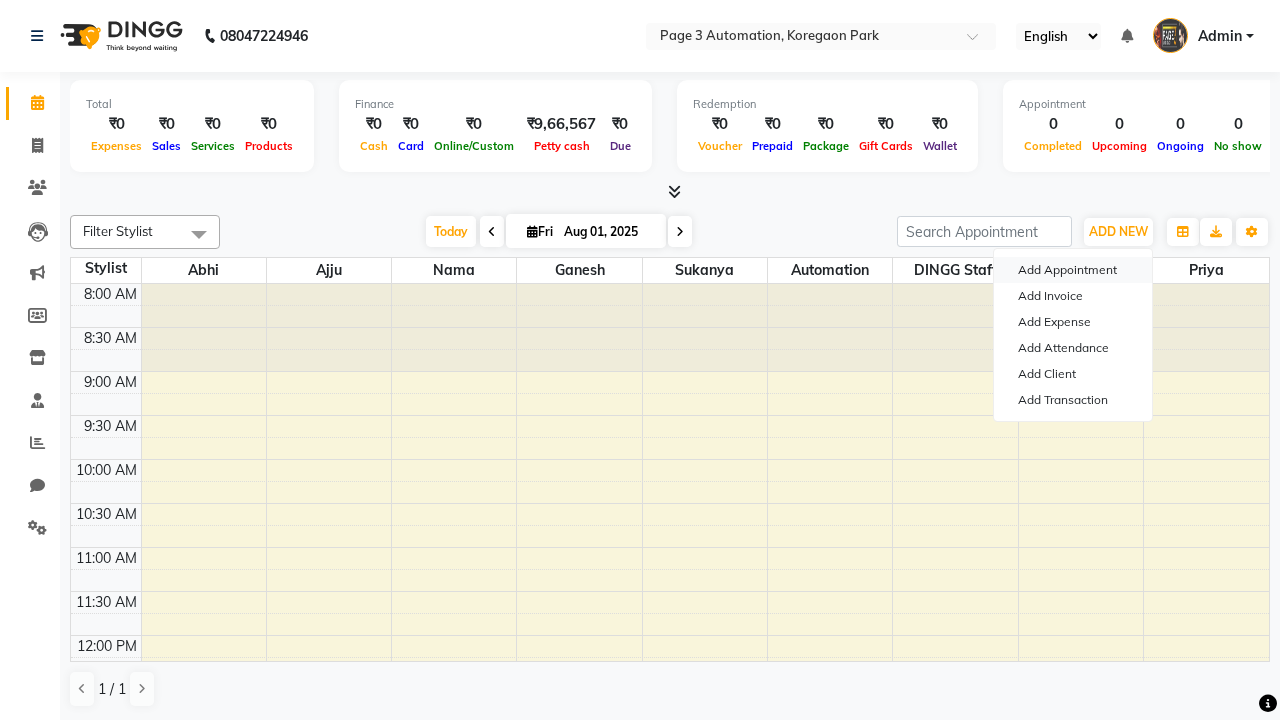 click on "Add Appointment" at bounding box center [1073, 270] 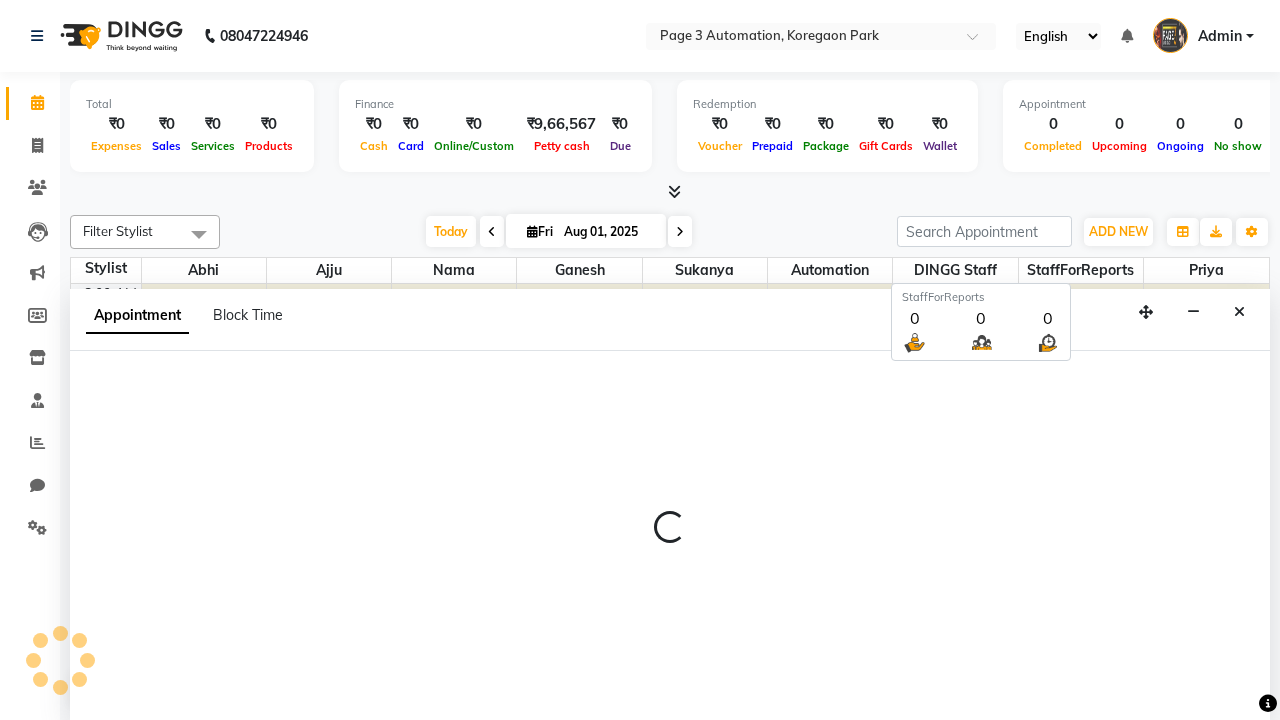 select on "tentative" 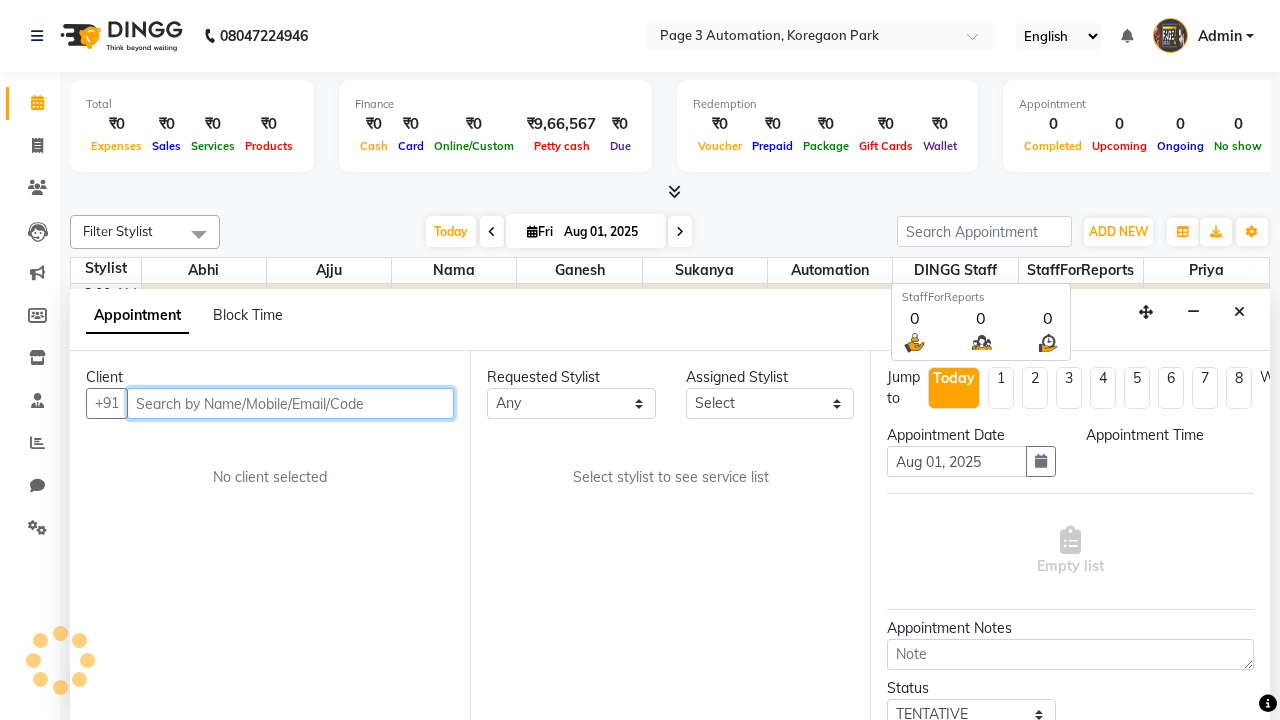 select on "540" 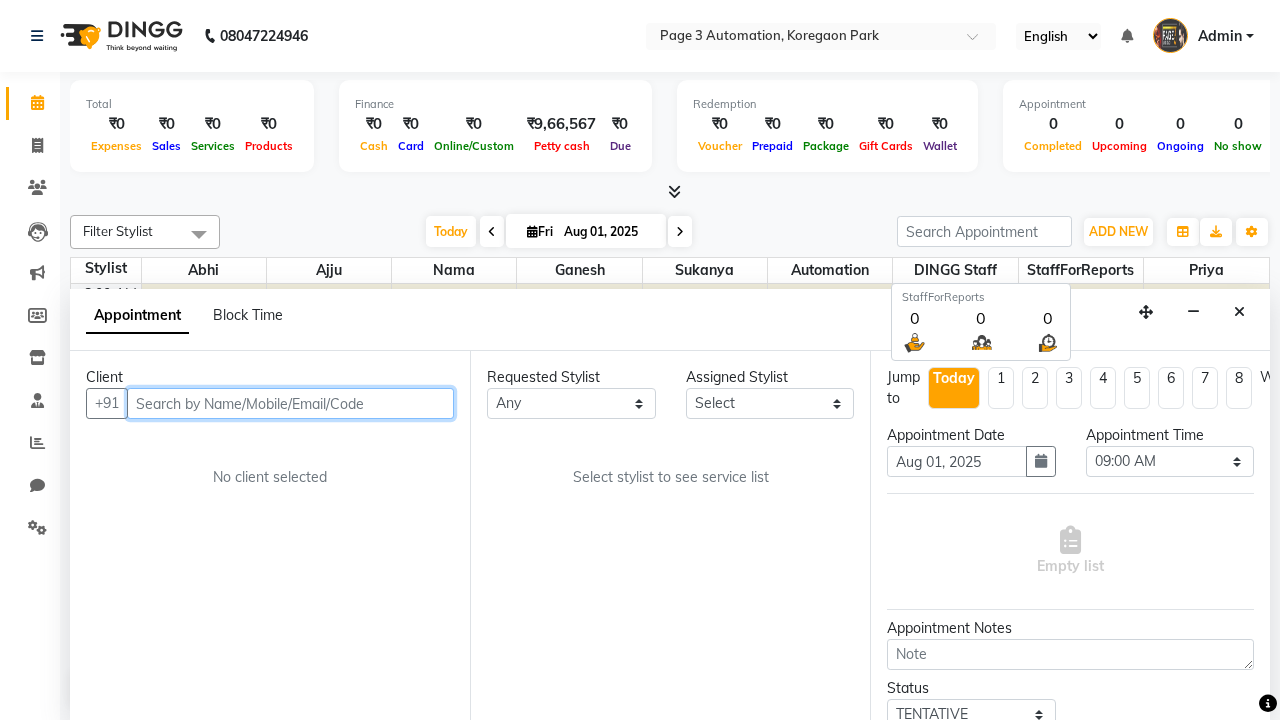 scroll, scrollTop: 1, scrollLeft: 0, axis: vertical 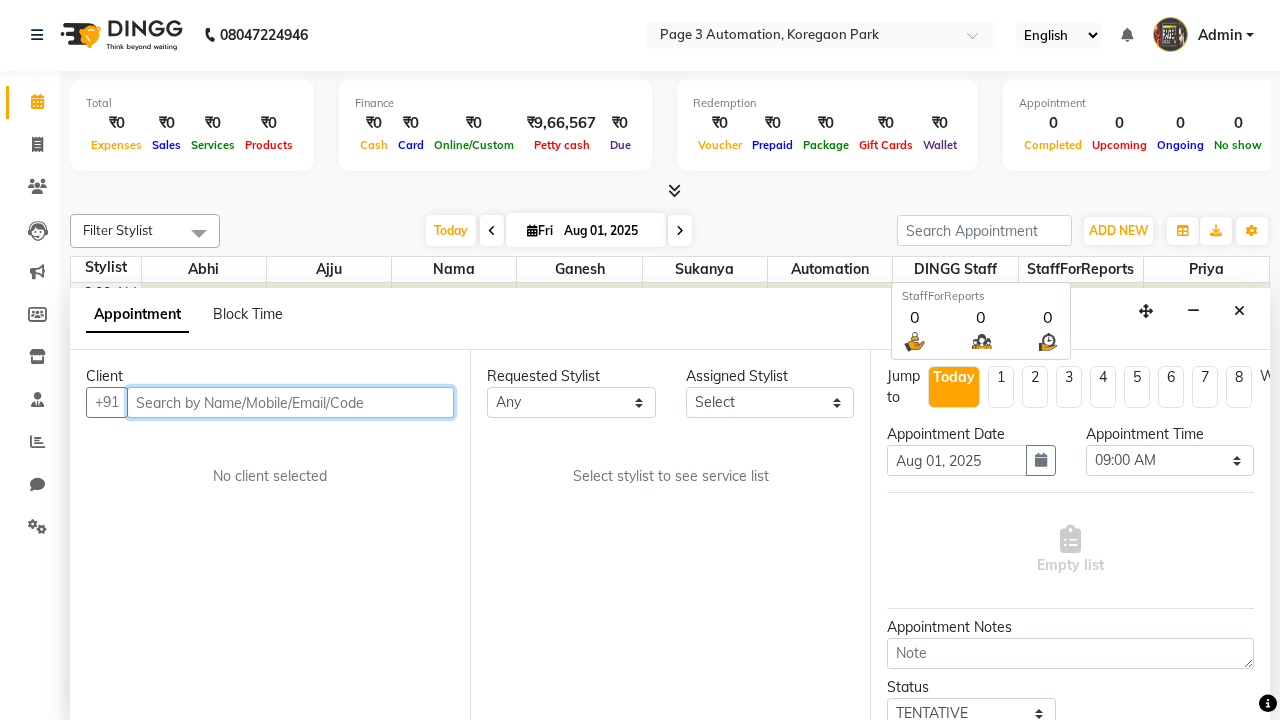 type on "8192346578" 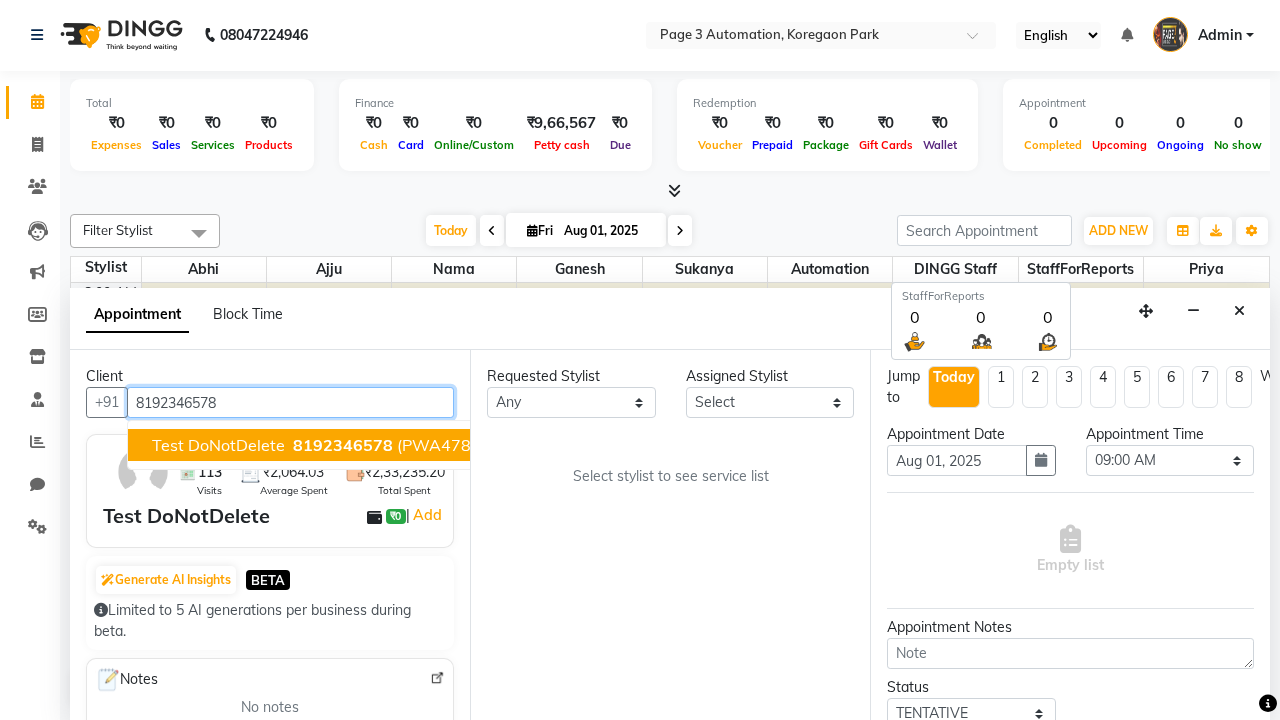 click on "8192346578" at bounding box center (343, 445) 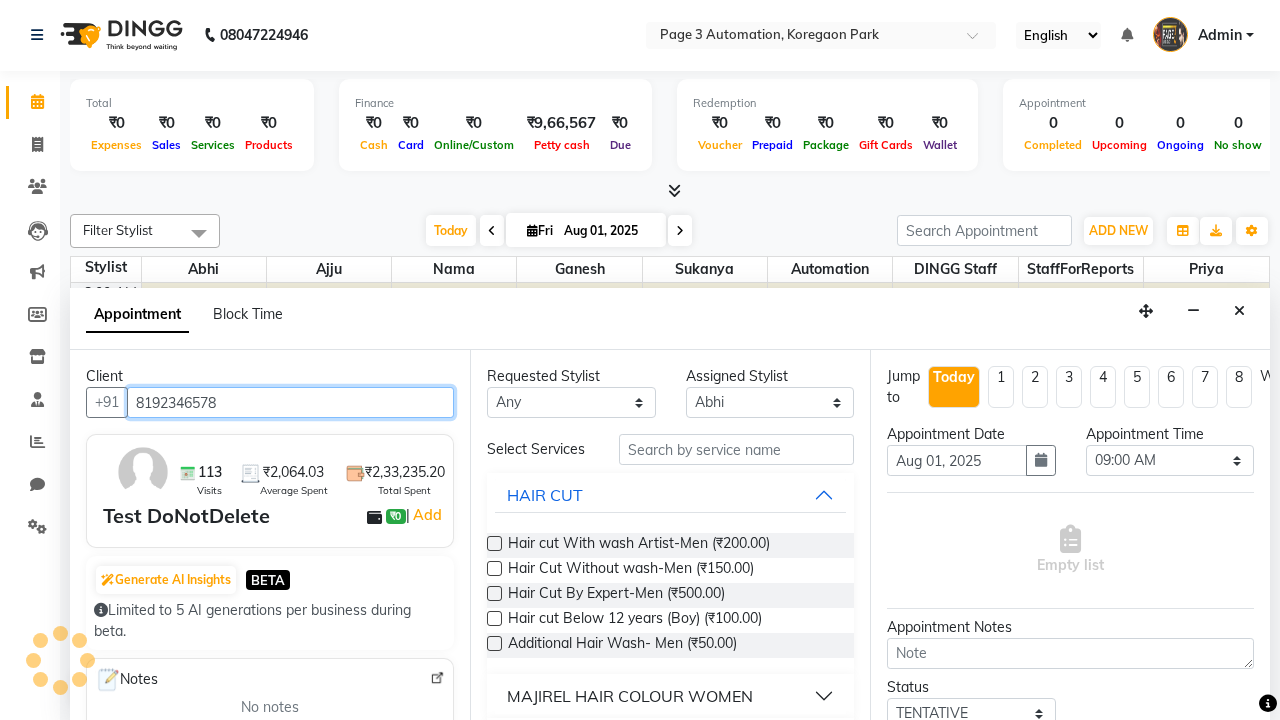 scroll, scrollTop: 0, scrollLeft: 0, axis: both 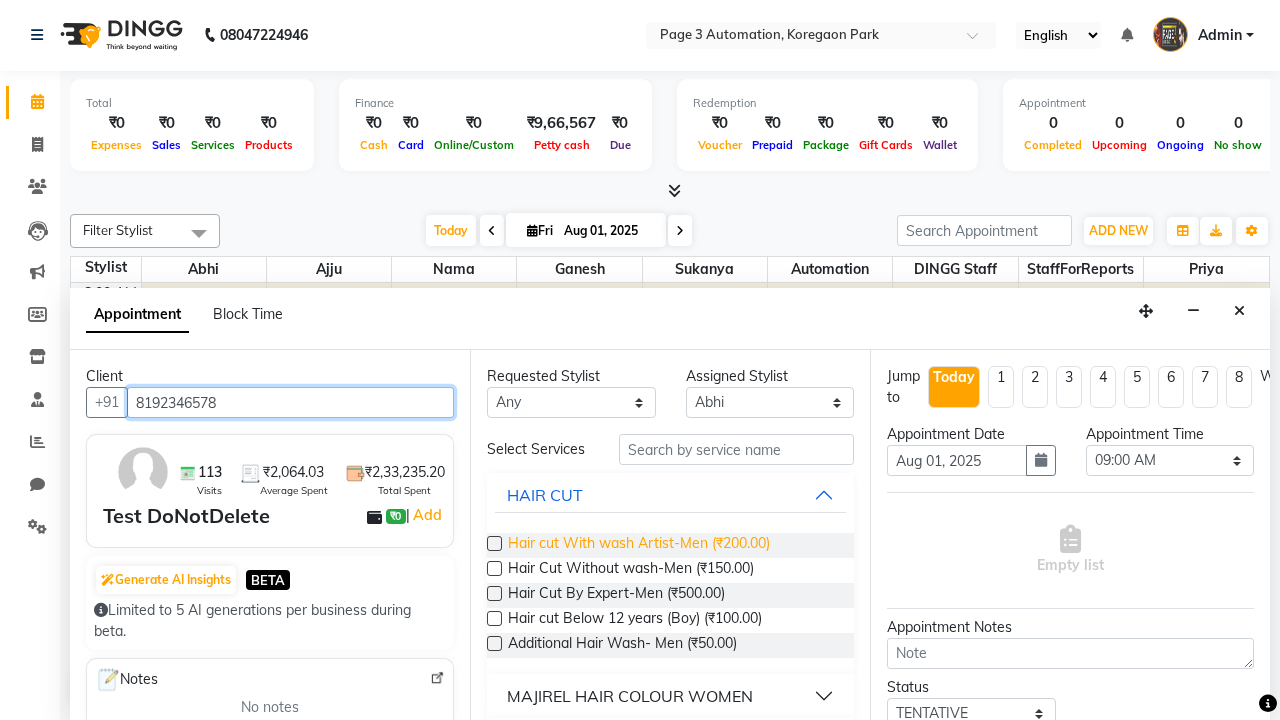 type on "8192346578" 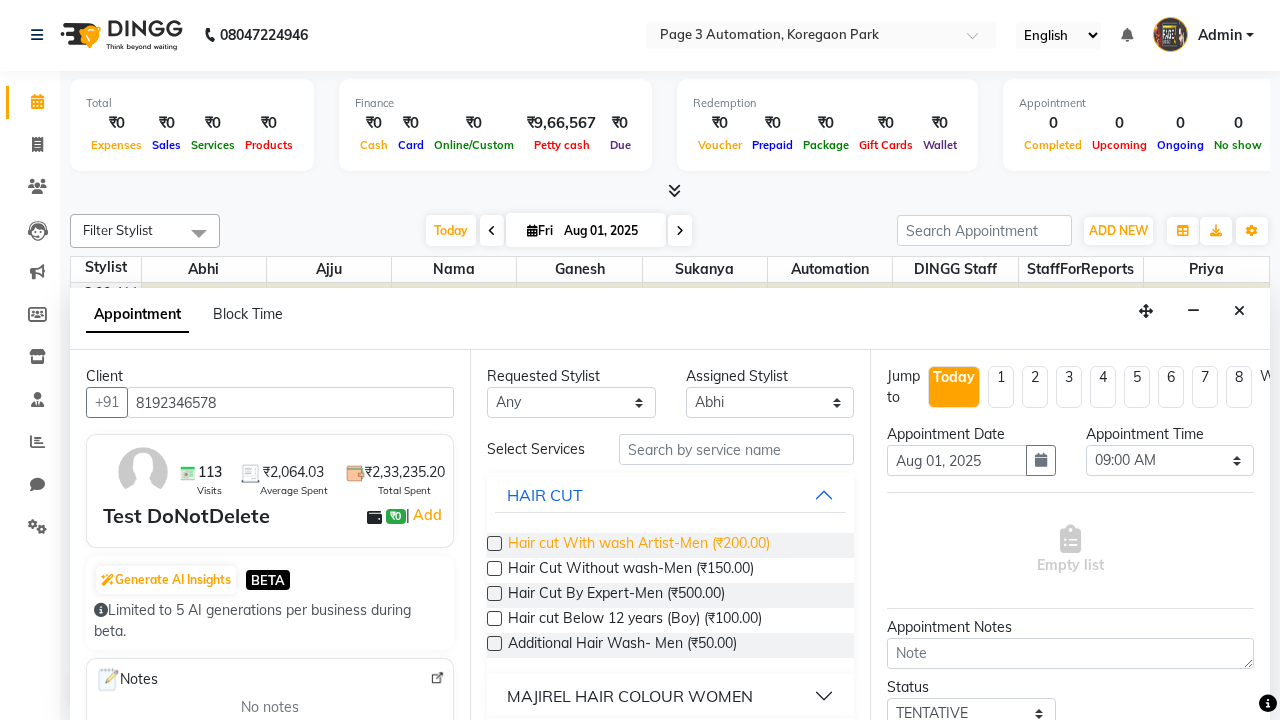 click on "Hair cut With wash Artist-Men (₹200.00)" at bounding box center (639, 545) 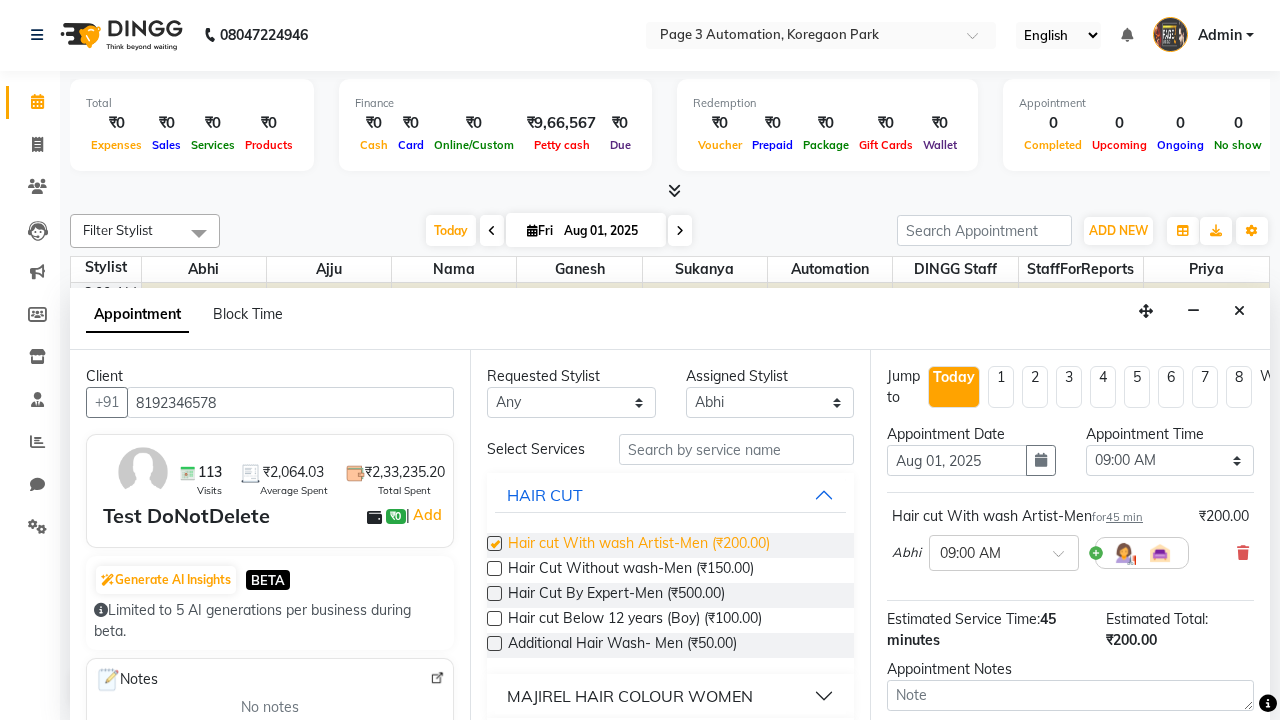 checkbox on "false" 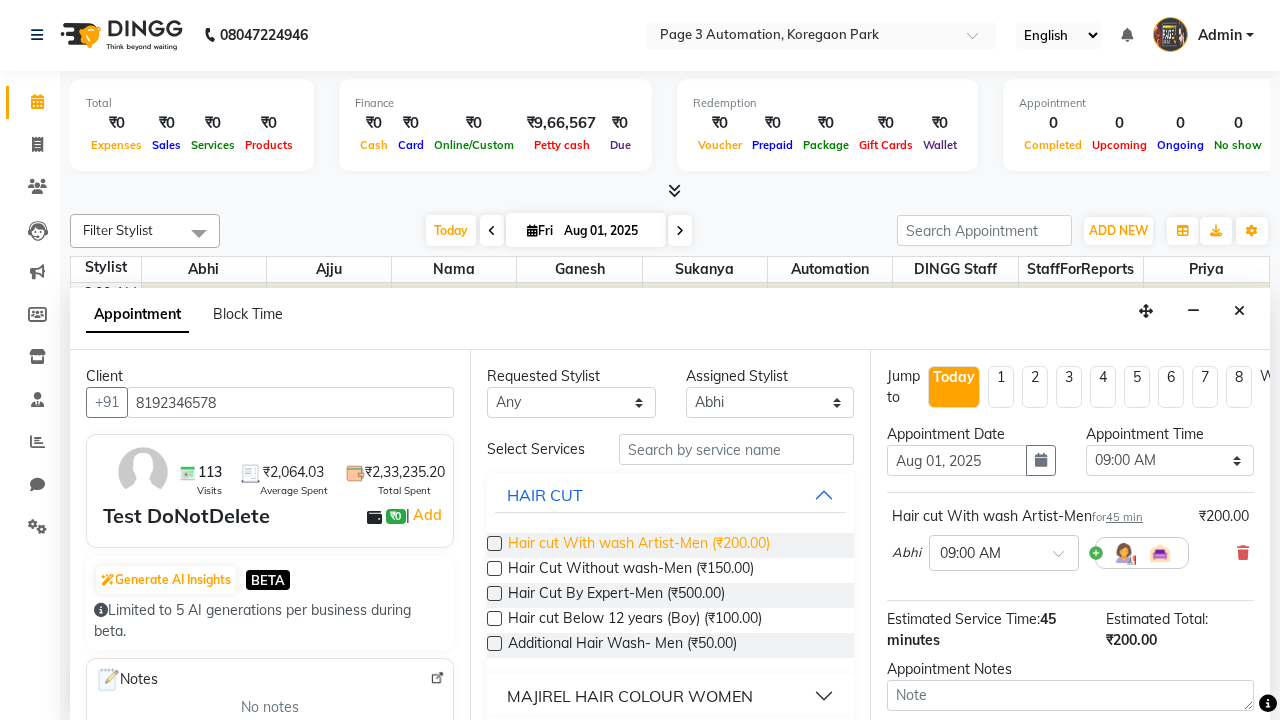 select on "750" 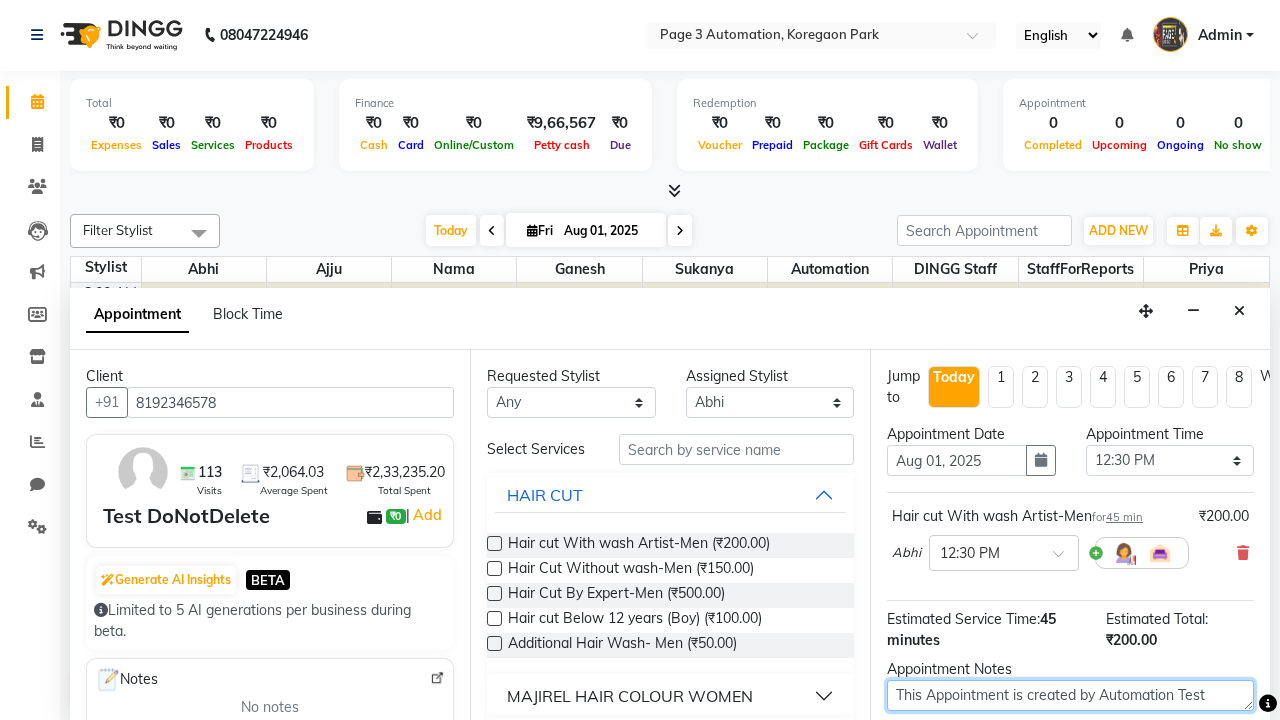 type on "This Appointment is created by Automation Test" 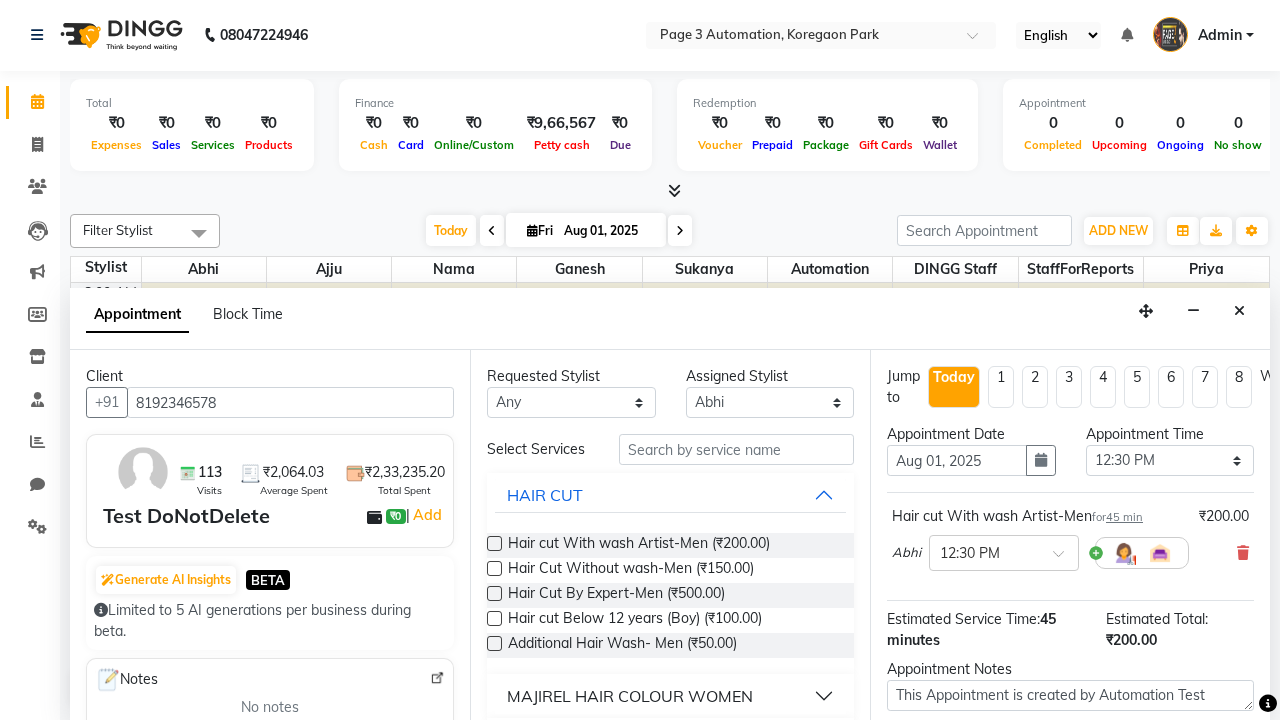 click at bounding box center (1097, 822) 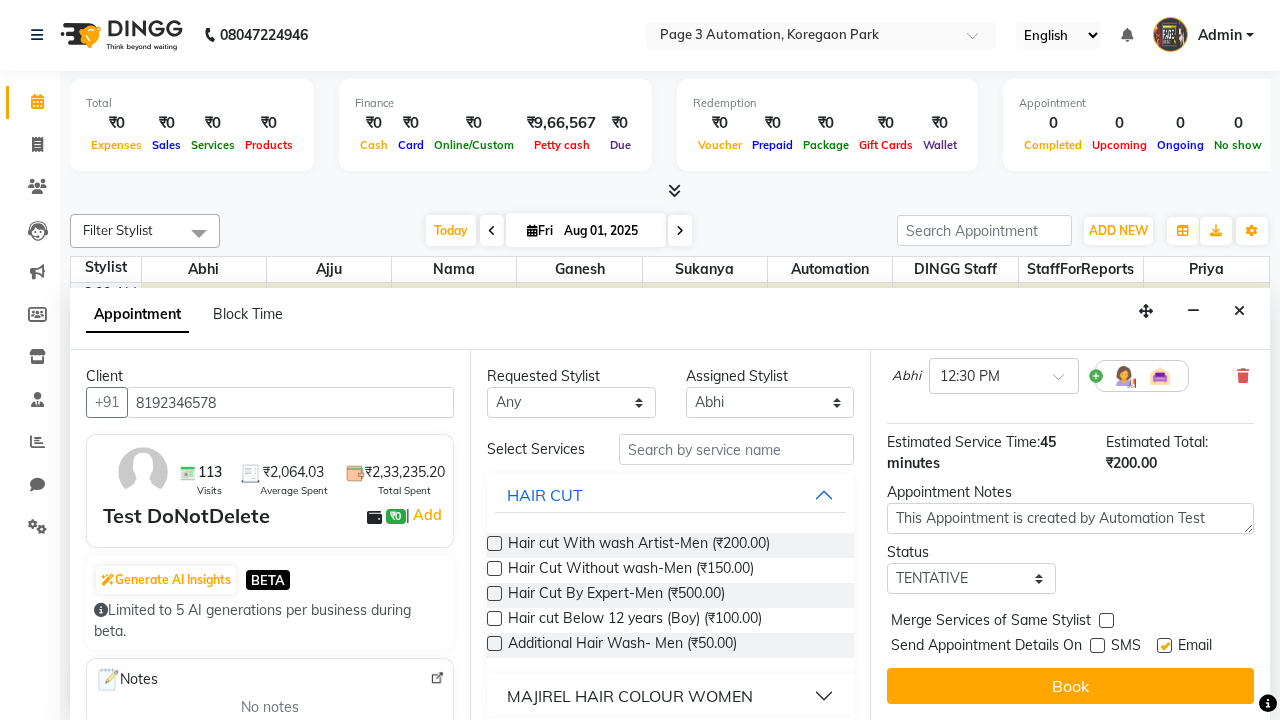 click at bounding box center (1164, 645) 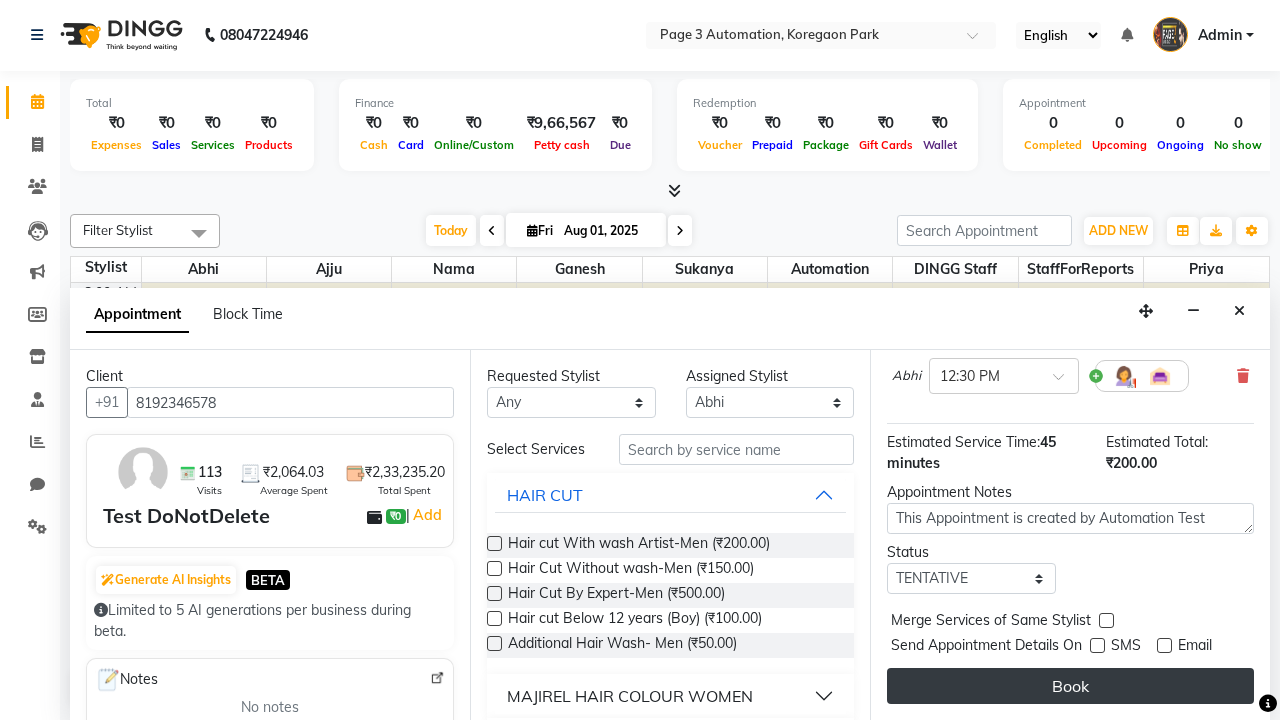 click on "Book" at bounding box center [1070, 686] 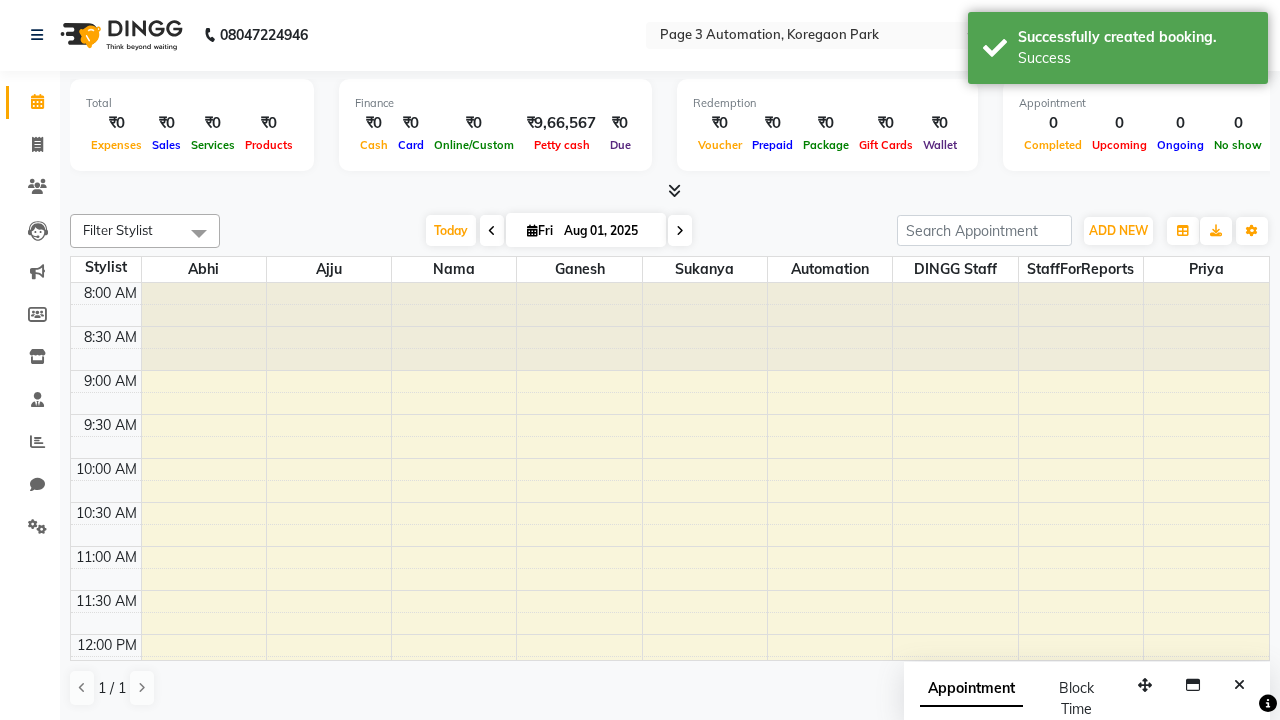 scroll, scrollTop: 0, scrollLeft: 0, axis: both 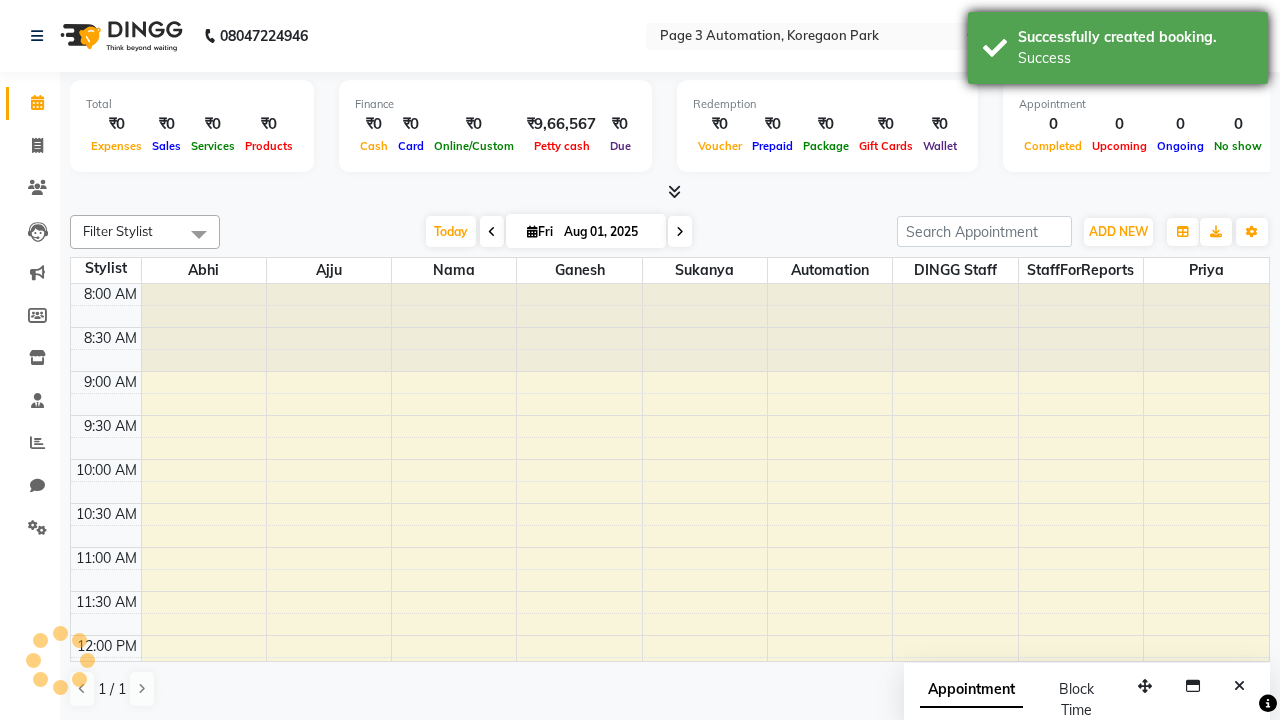 click on "Success" at bounding box center (1135, 58) 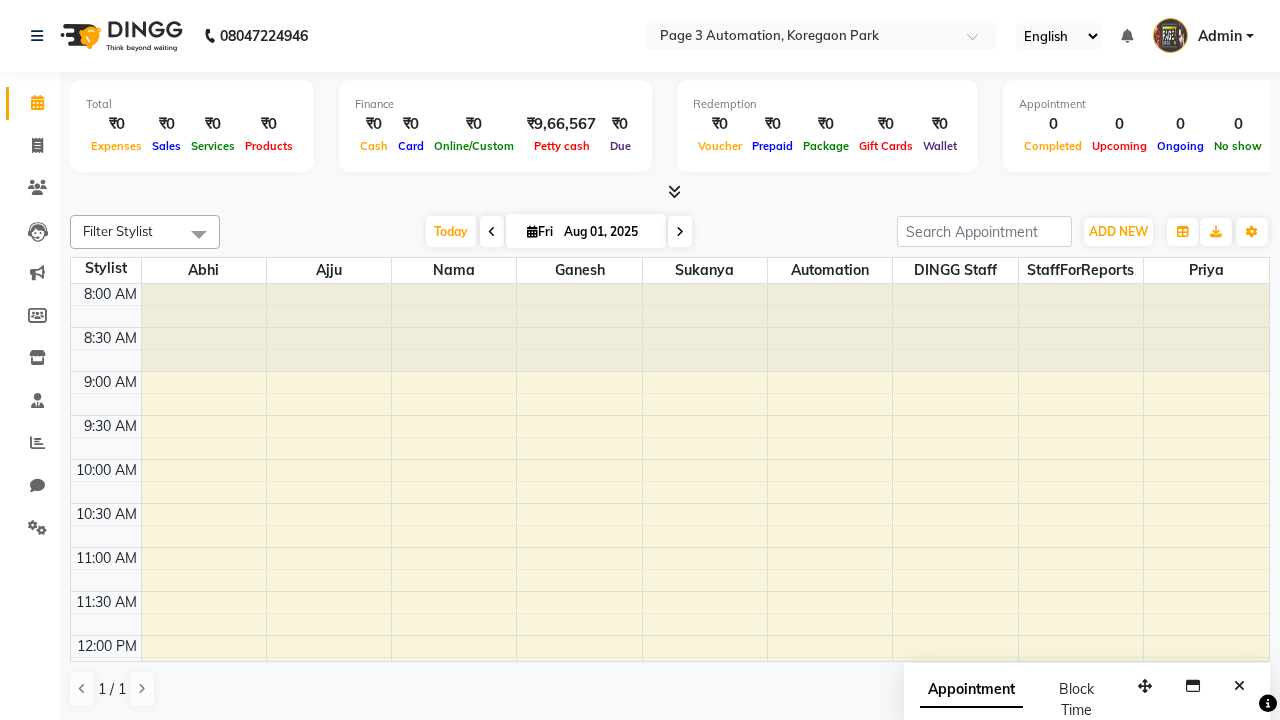 click at bounding box center (199, 234) 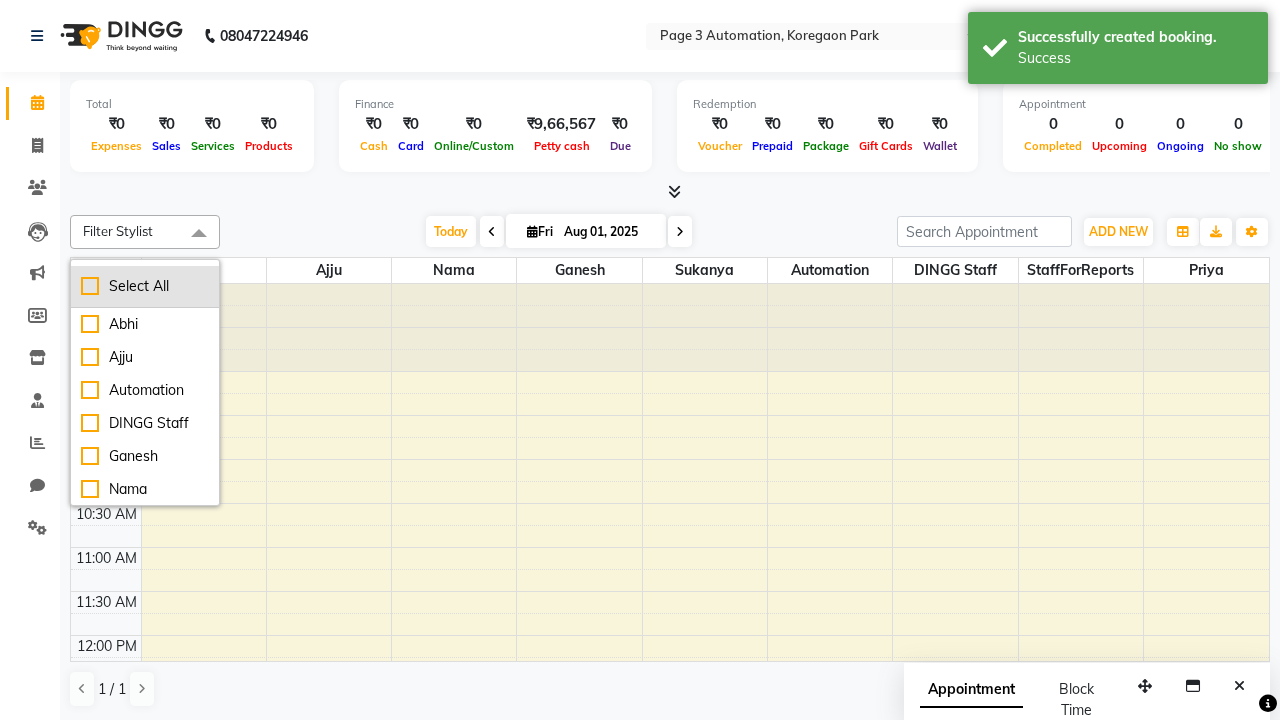 click on "Select All" at bounding box center (145, 286) 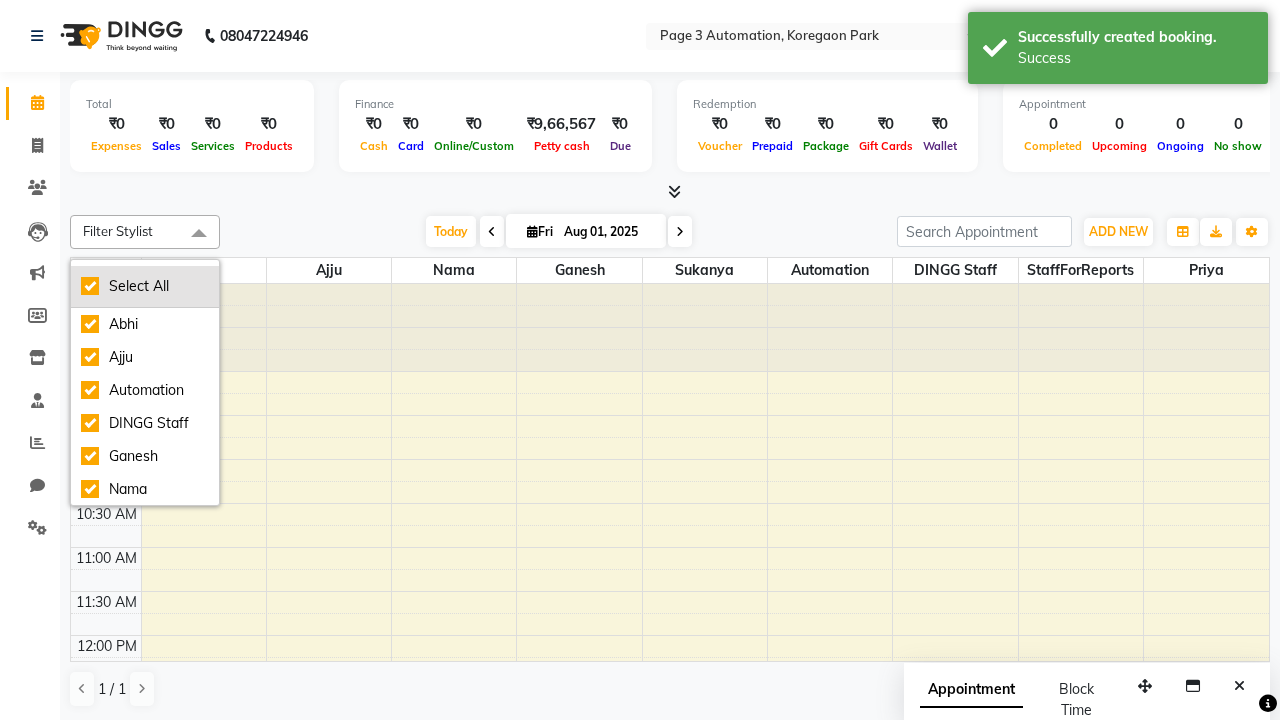 checkbox on "true" 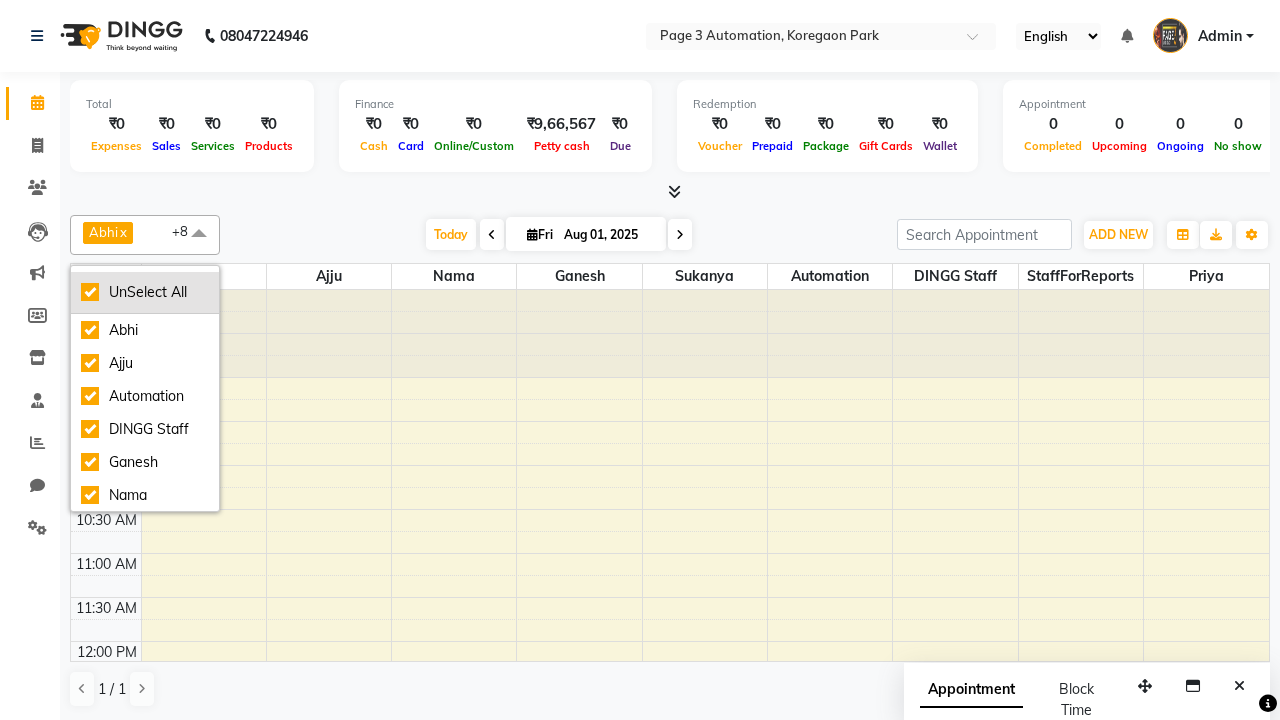 click on "UnSelect All" at bounding box center (145, 292) 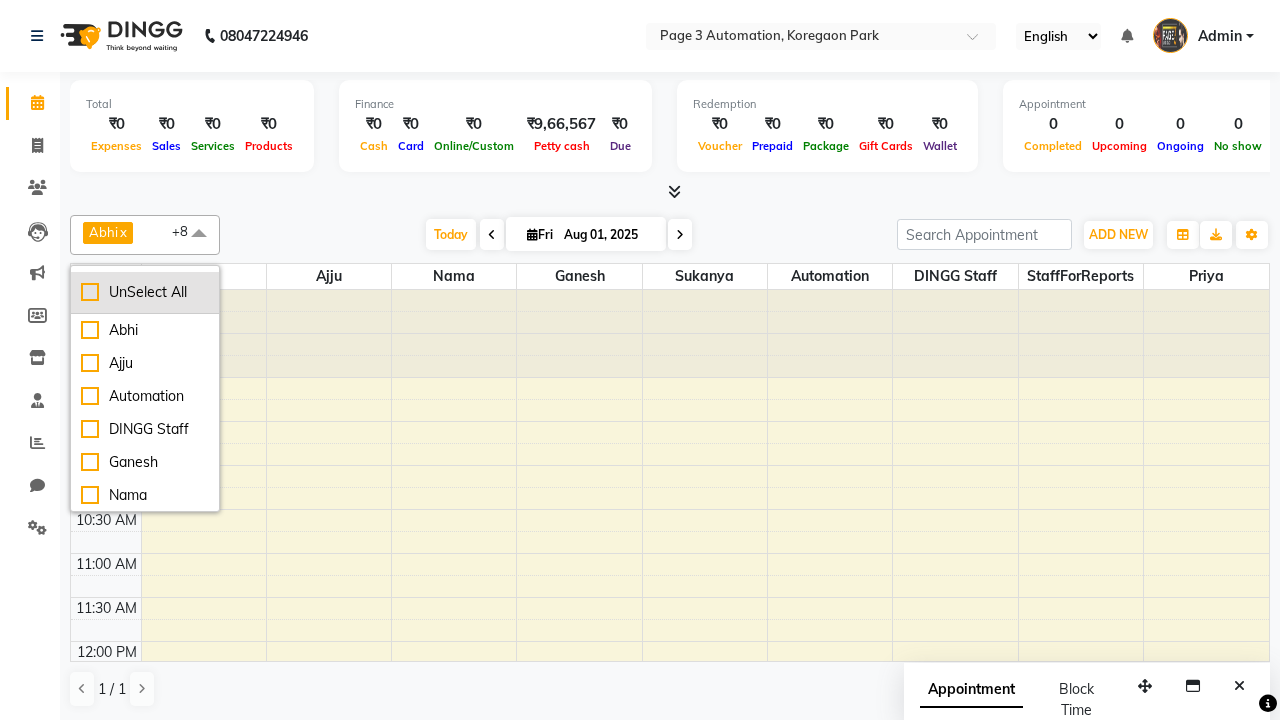 checkbox on "false" 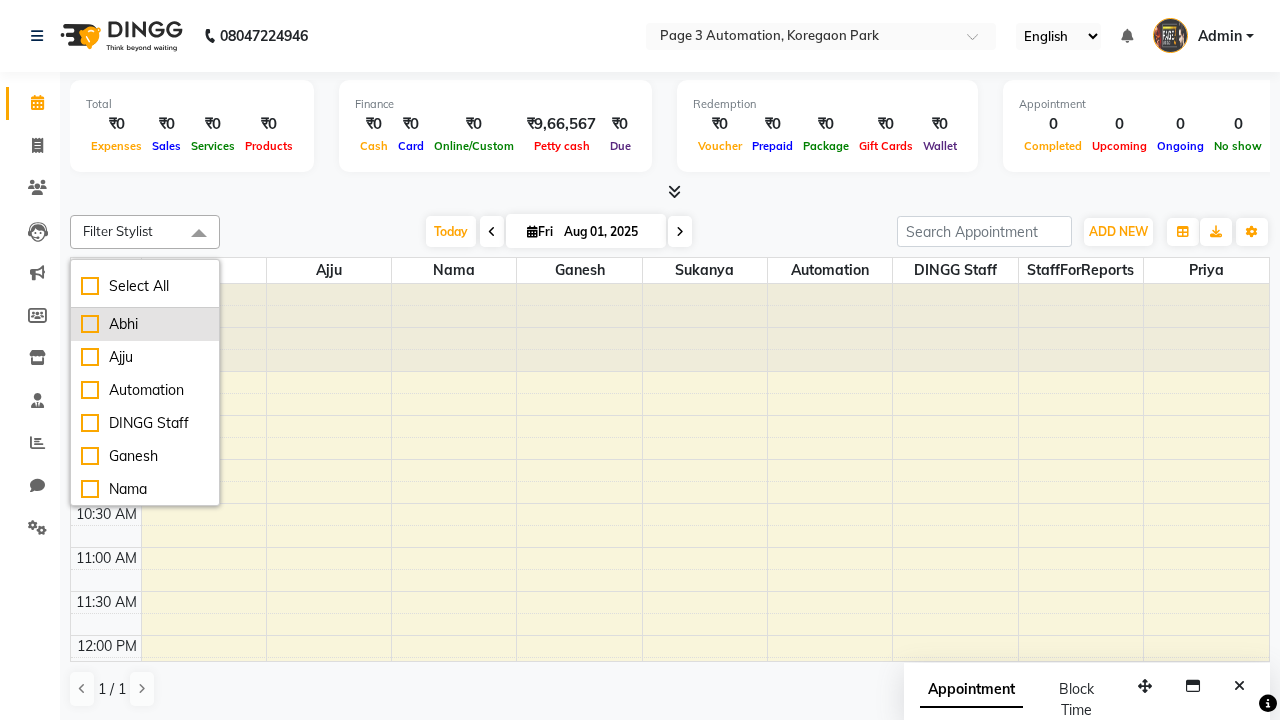 click on "Abhi" at bounding box center (145, 324) 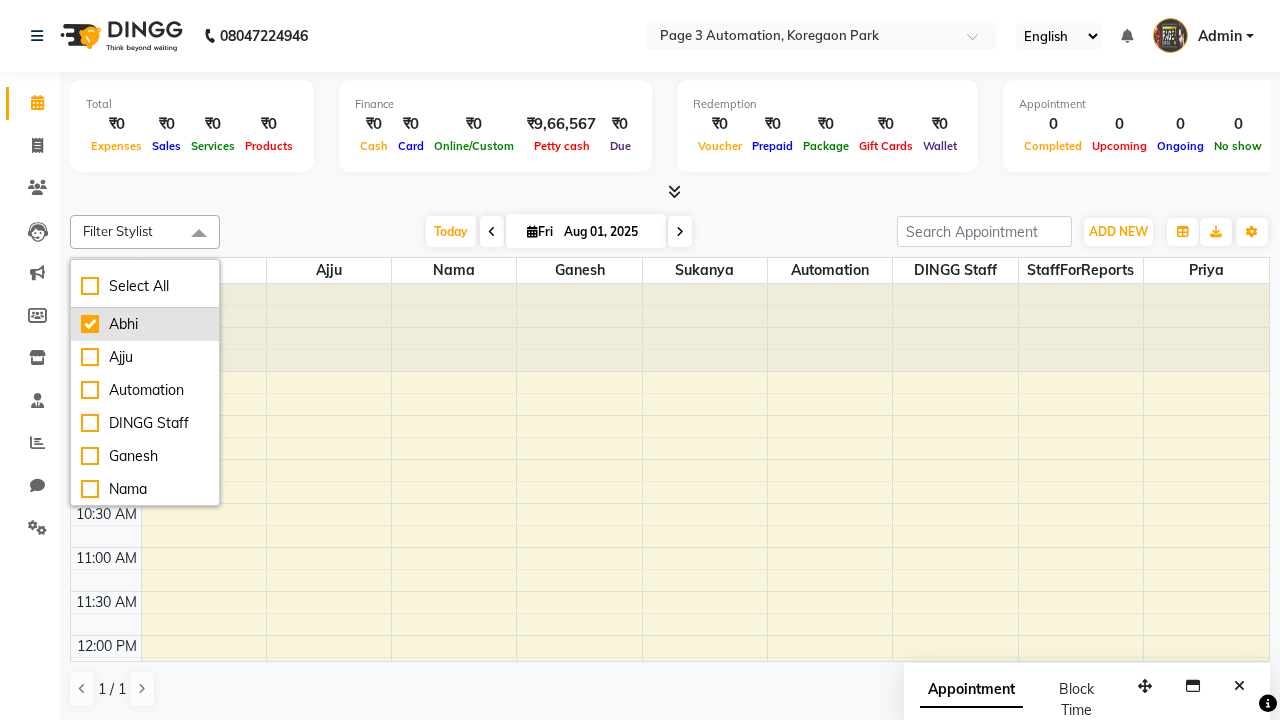 checkbox on "true" 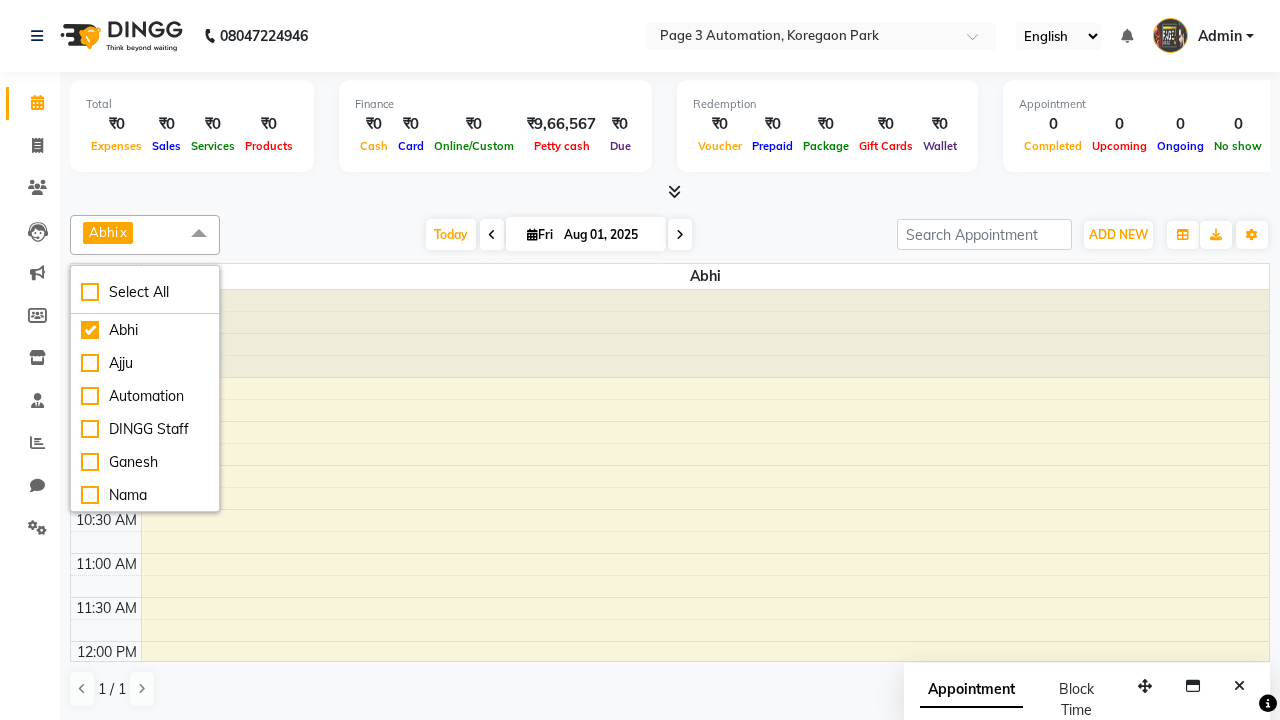 click at bounding box center (199, 234) 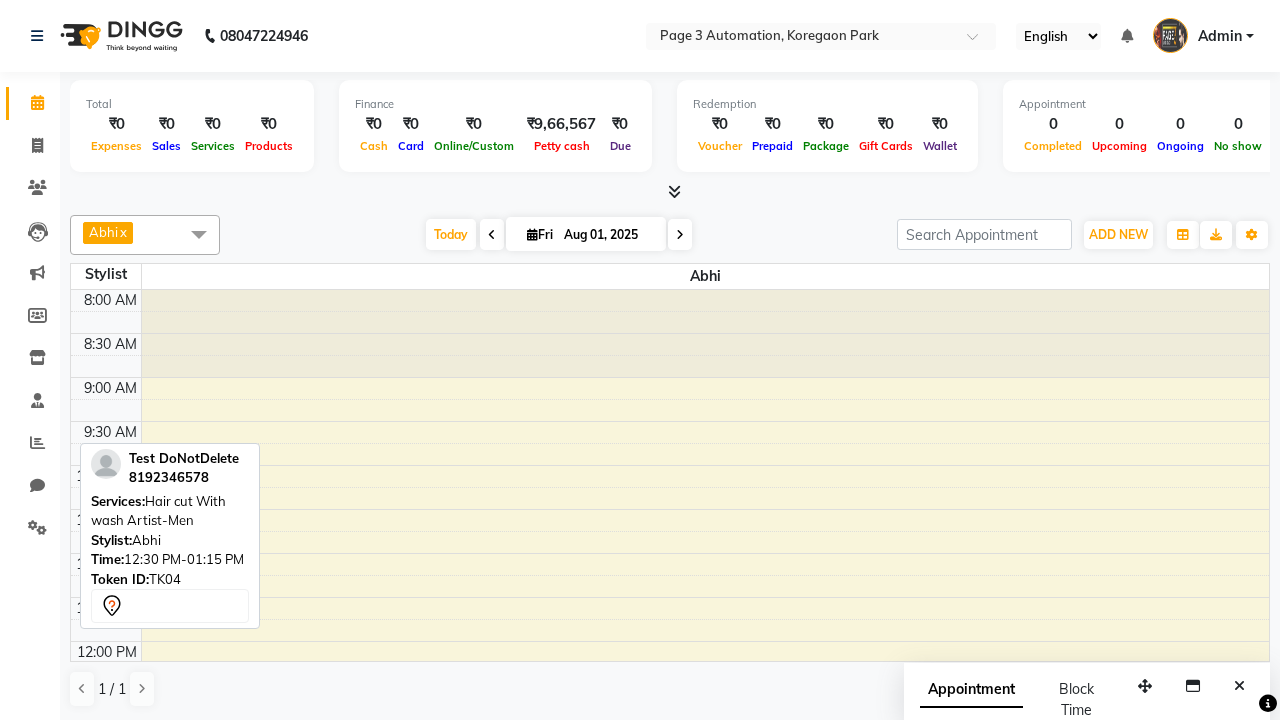scroll, scrollTop: 243, scrollLeft: 0, axis: vertical 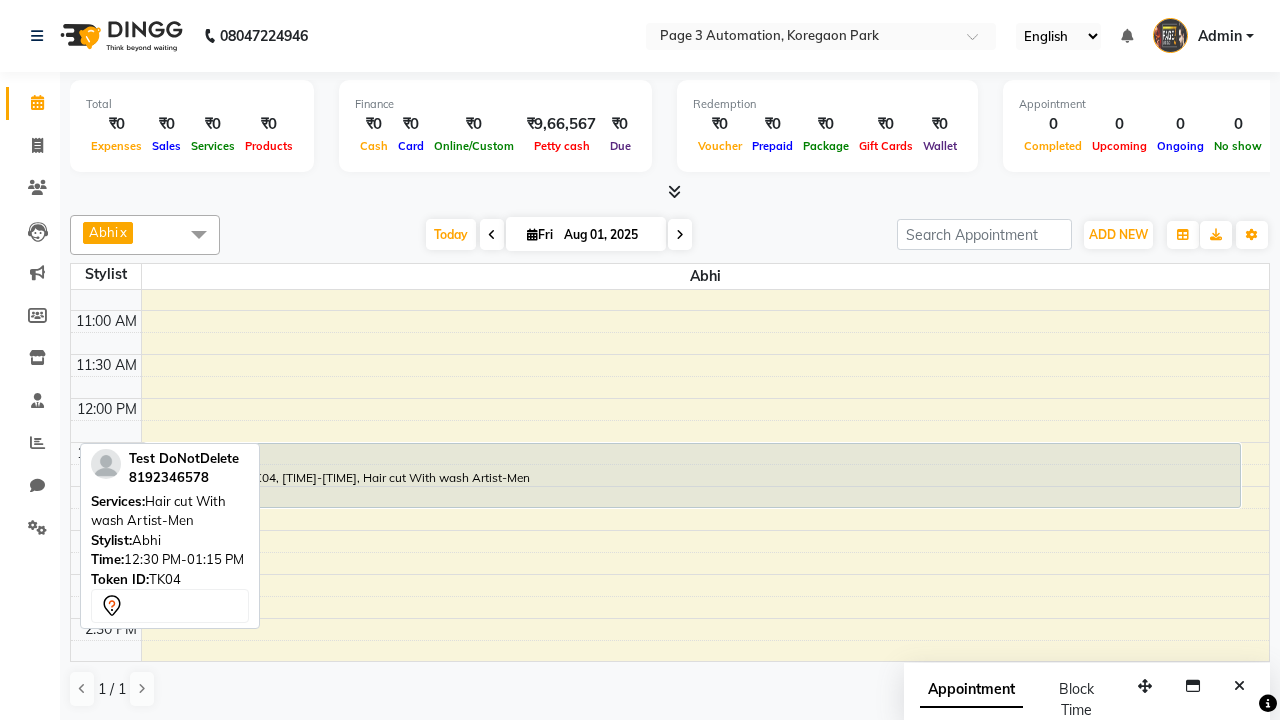 click on "Test DoNotDelete, TK04, [TIME]-[TIME], Hair cut With wash Artist-Men" at bounding box center (692, 475) 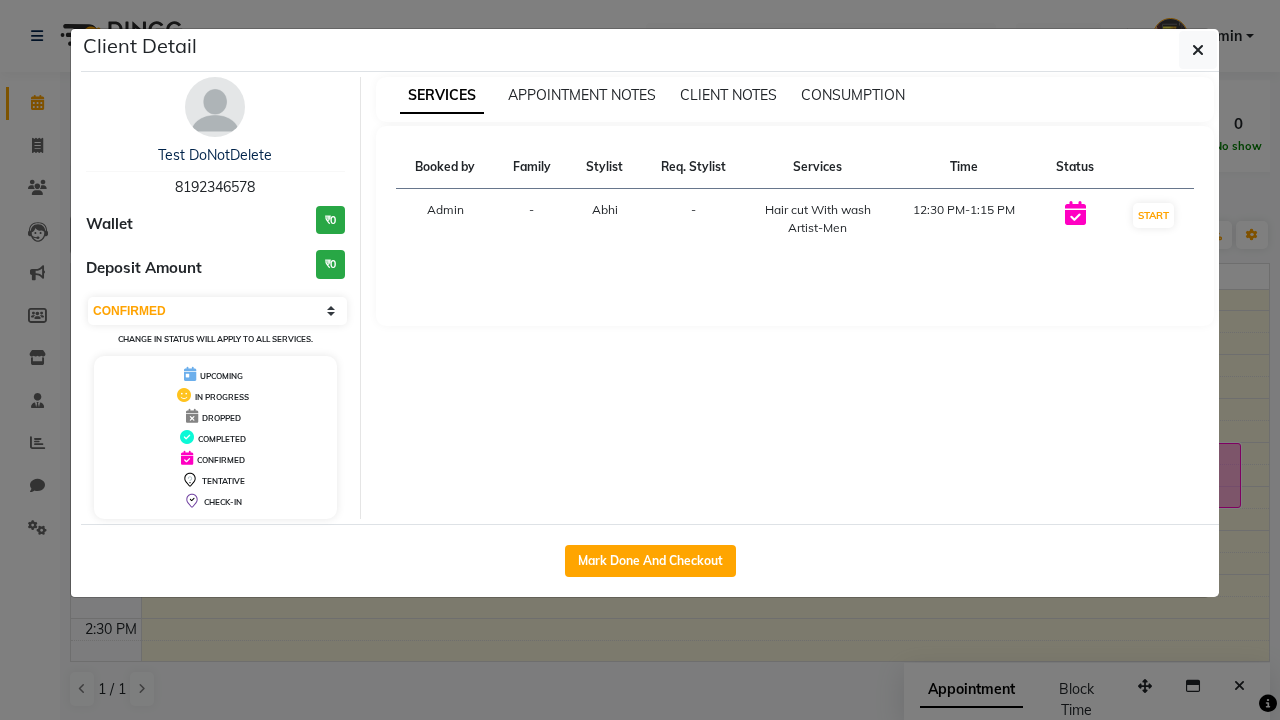 select on "2" 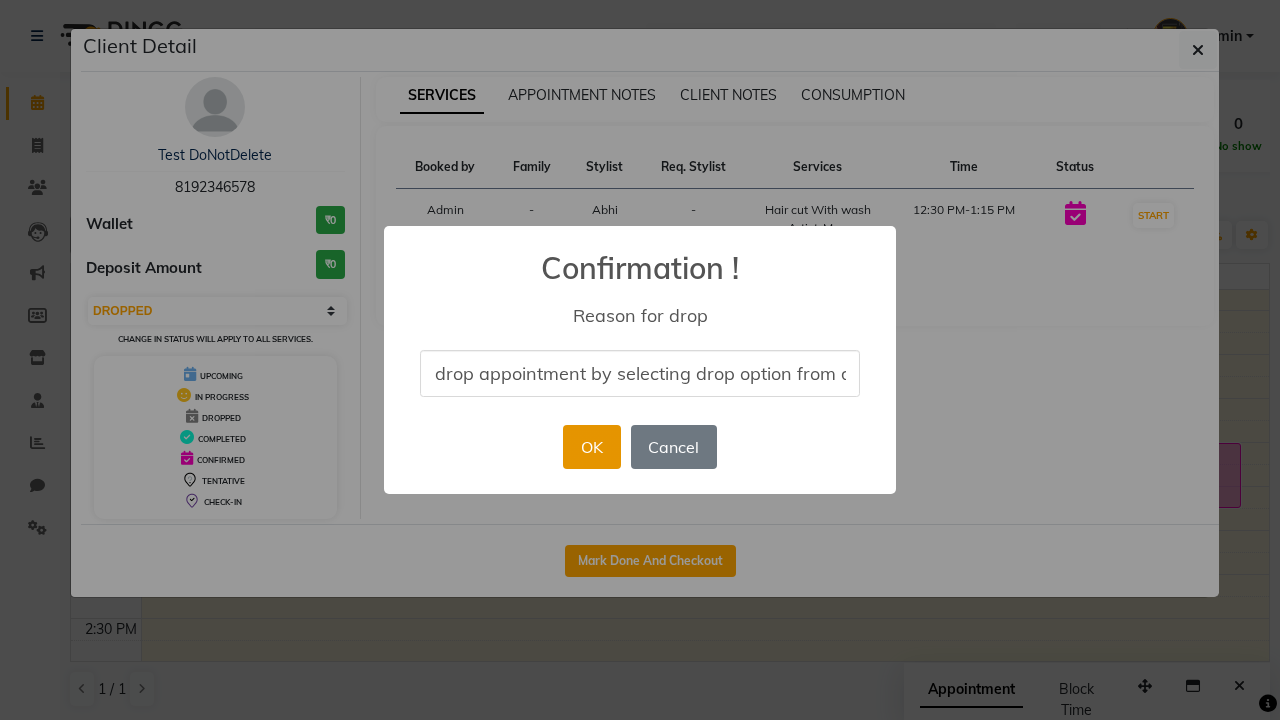 type on "drop appointment by selecting drop option from dropdown" 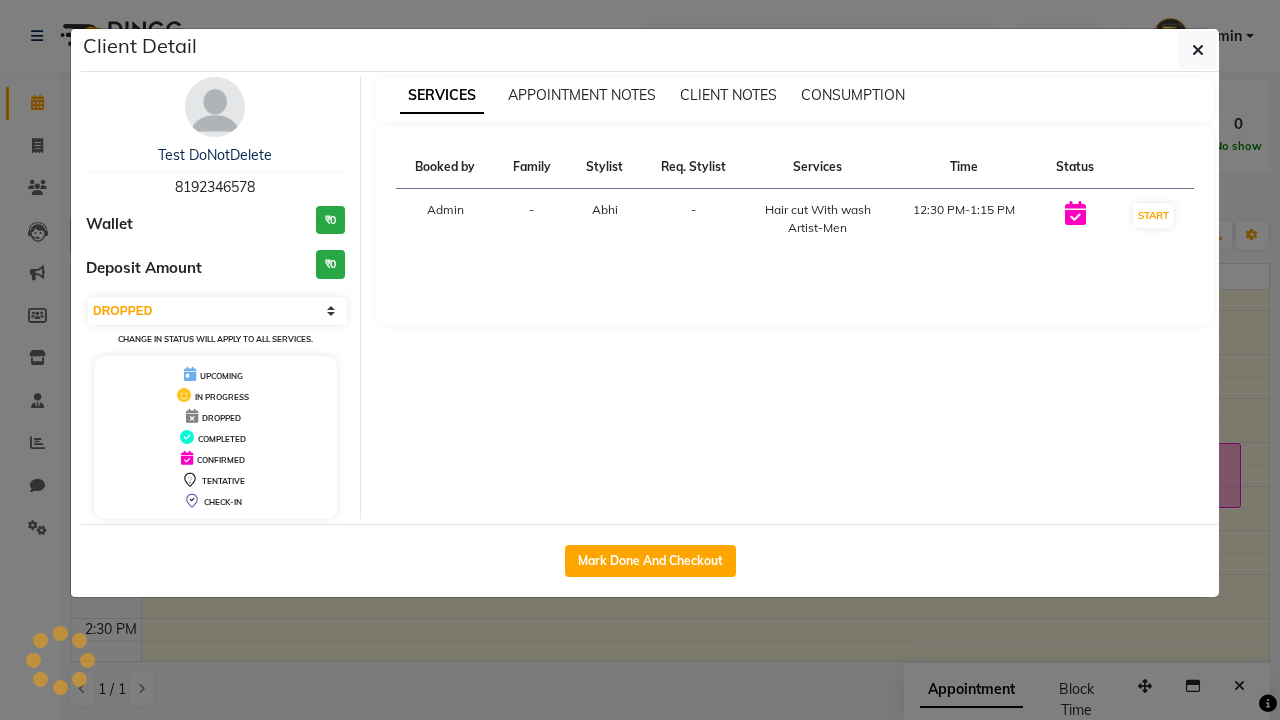 scroll, scrollTop: 0, scrollLeft: 0, axis: both 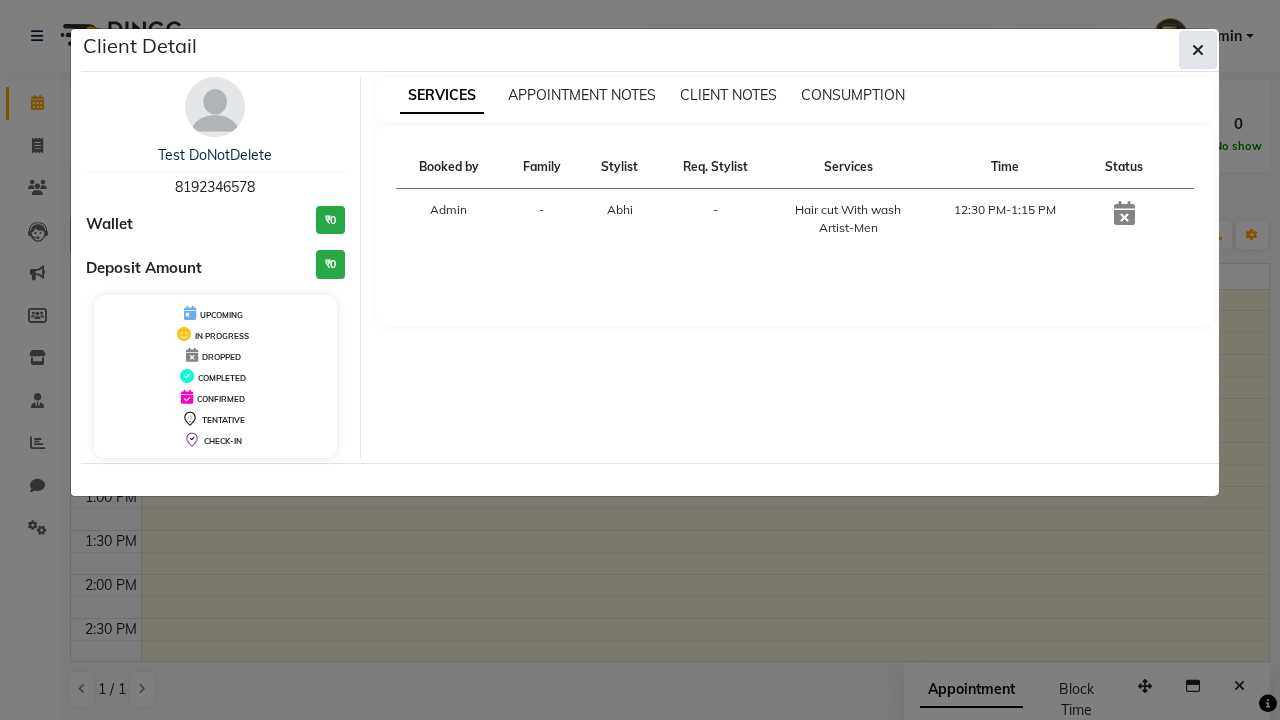 click 